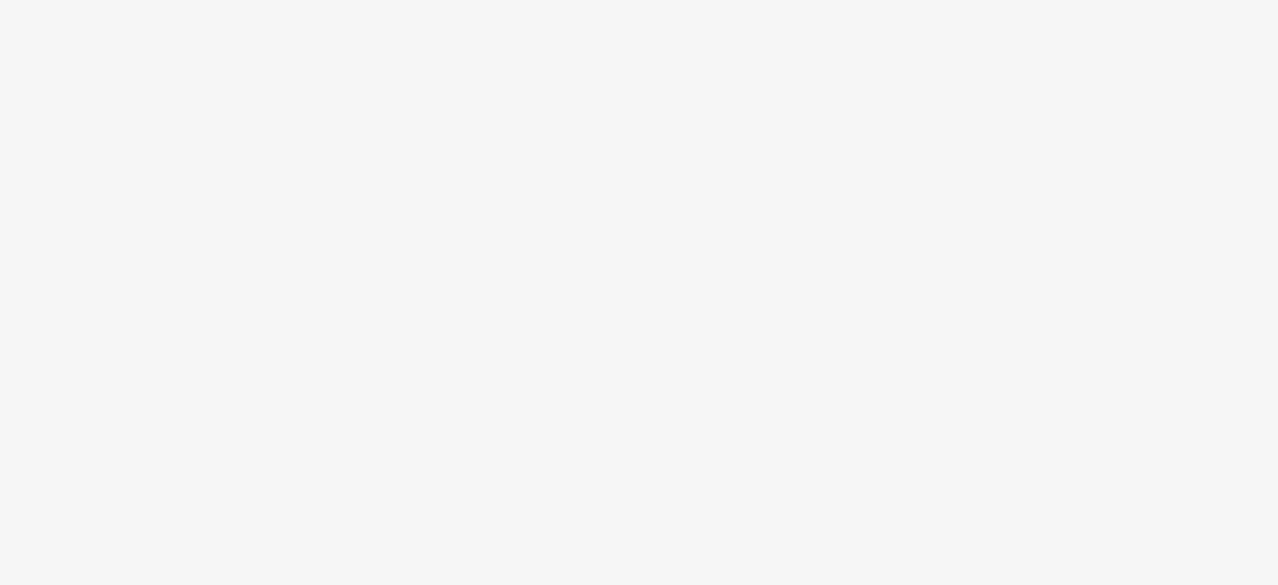 scroll, scrollTop: 0, scrollLeft: 0, axis: both 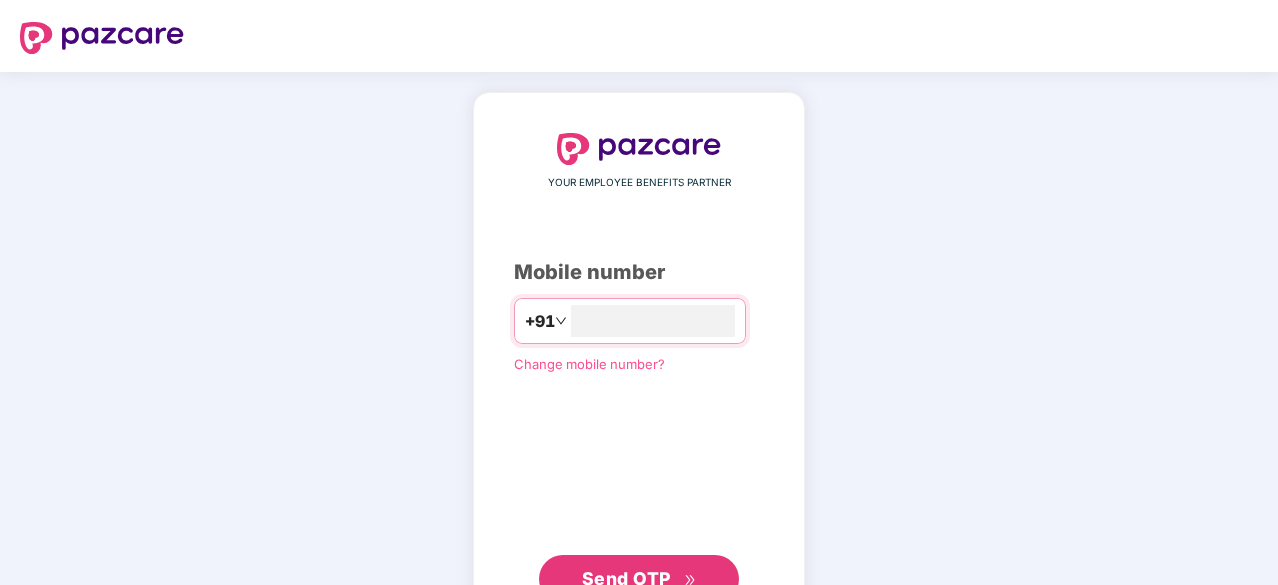 type on "**********" 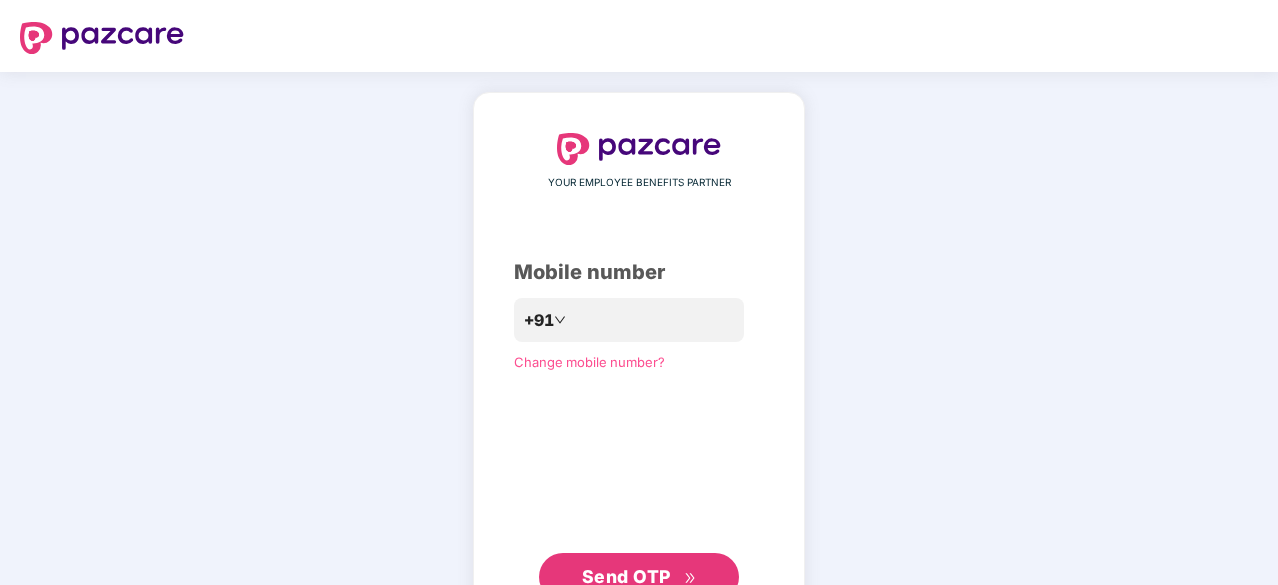 click on "Send OTP" at bounding box center [639, 577] 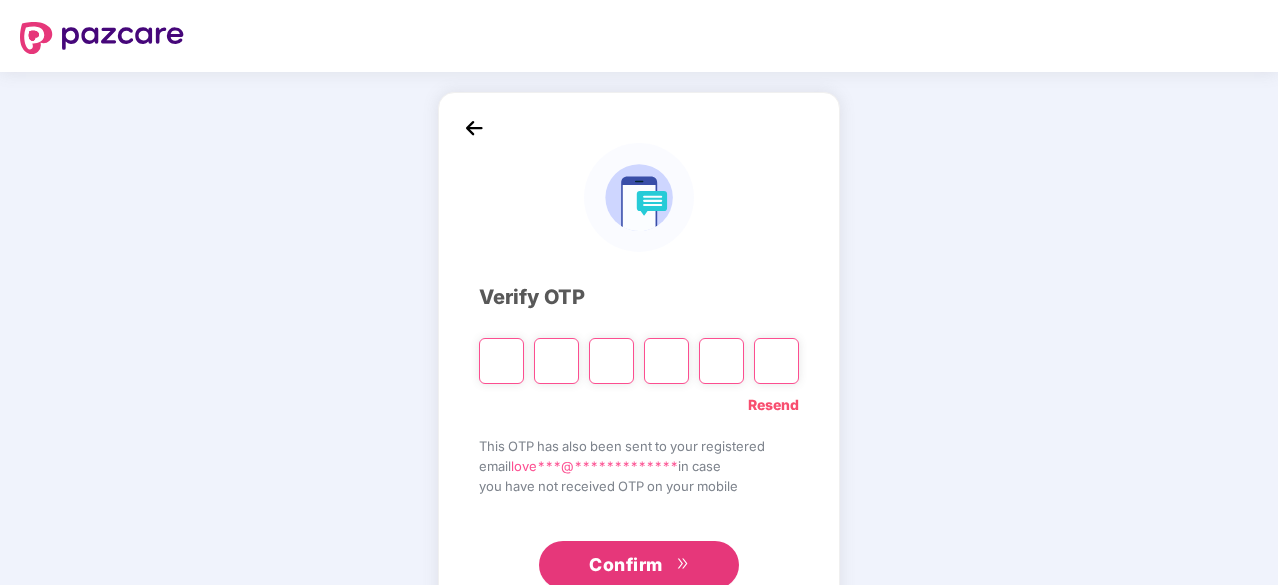 type on "*" 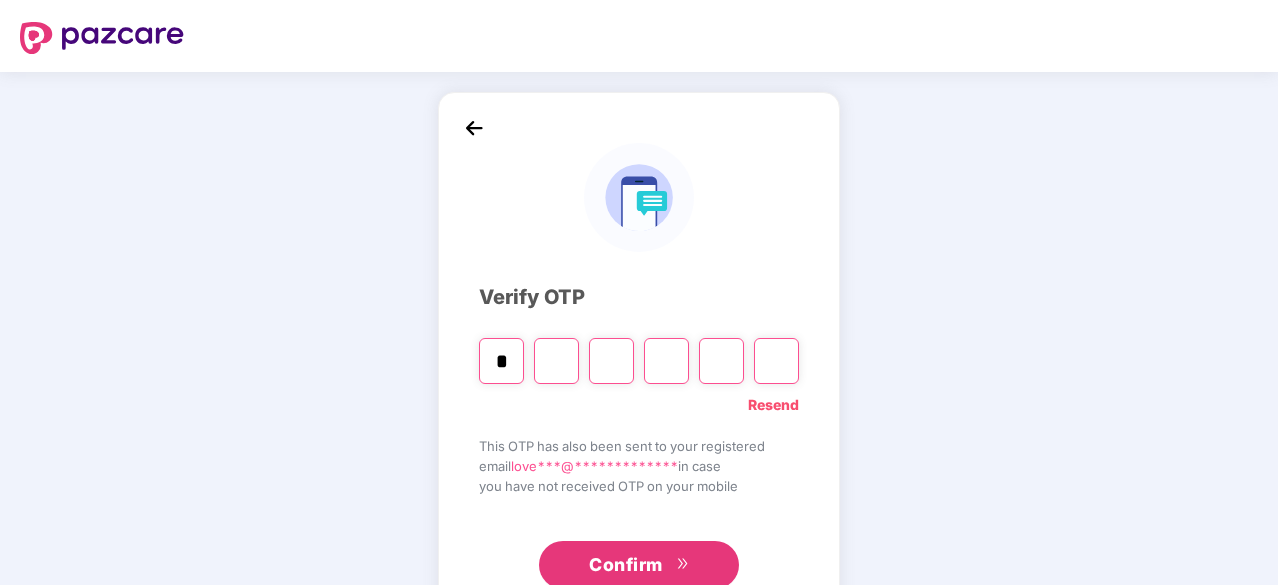 type on "*" 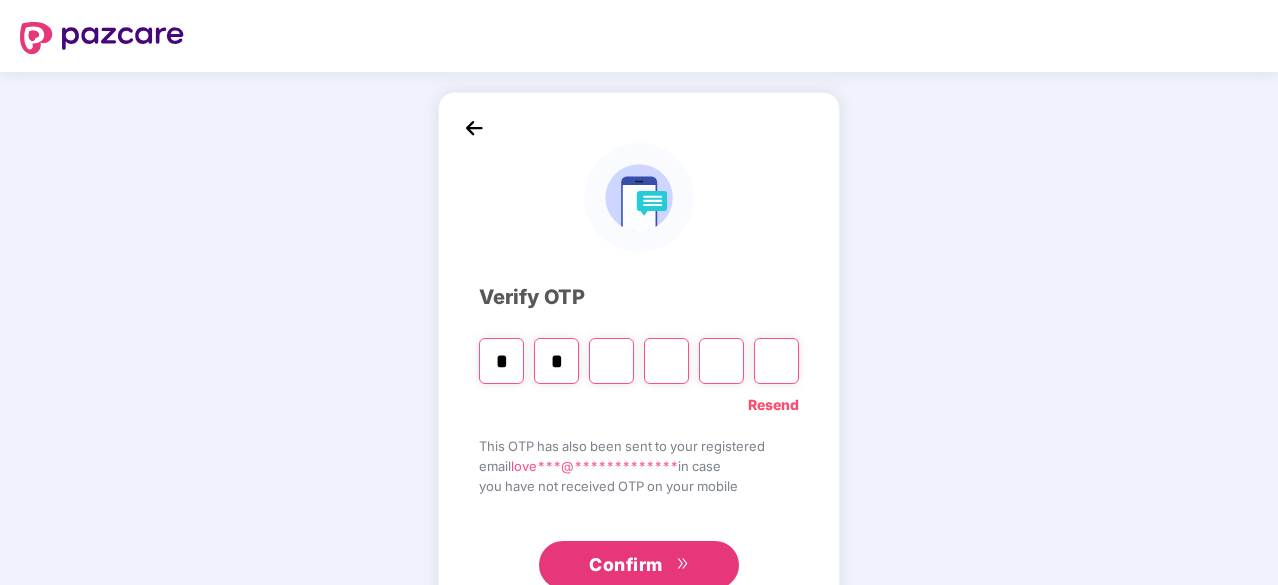 type on "*" 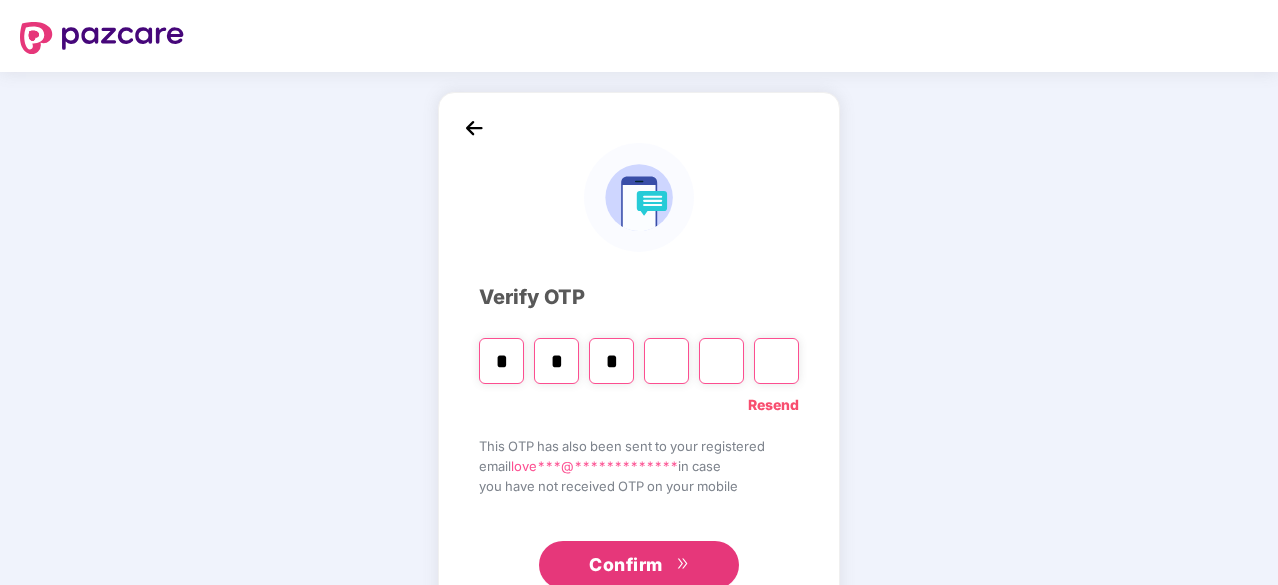 type on "*" 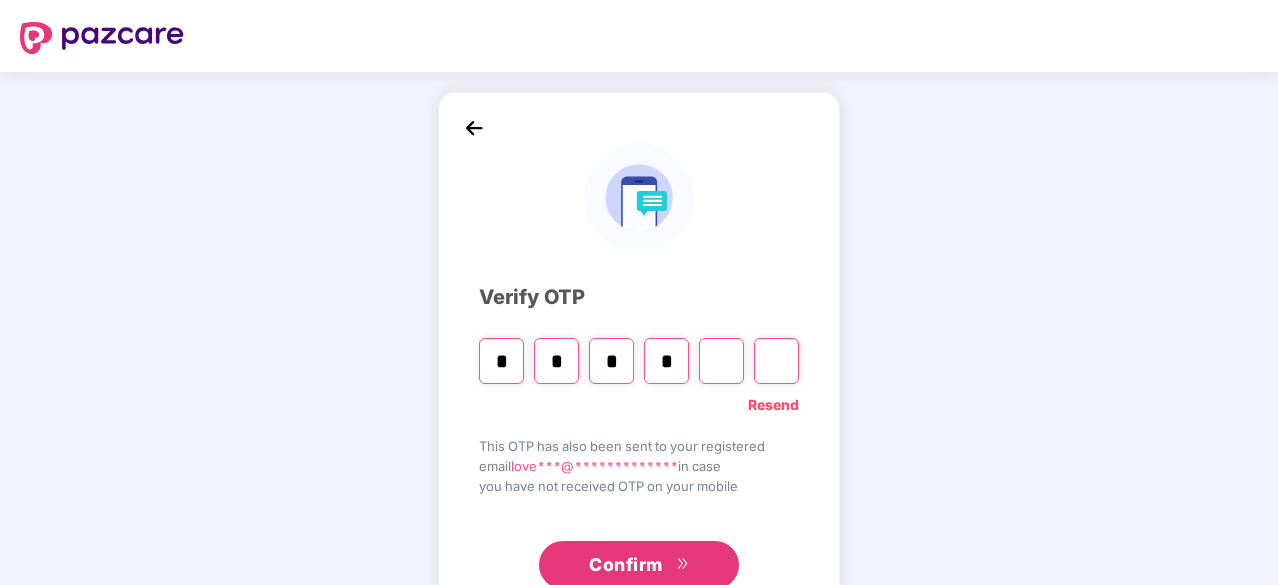 type on "*" 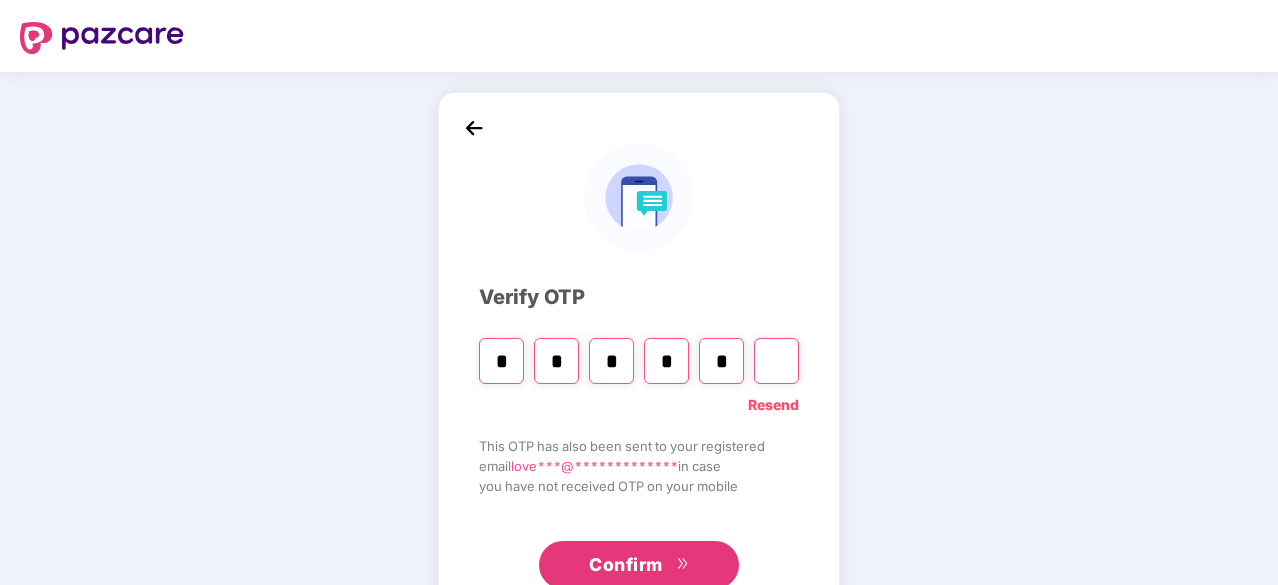 type on "*" 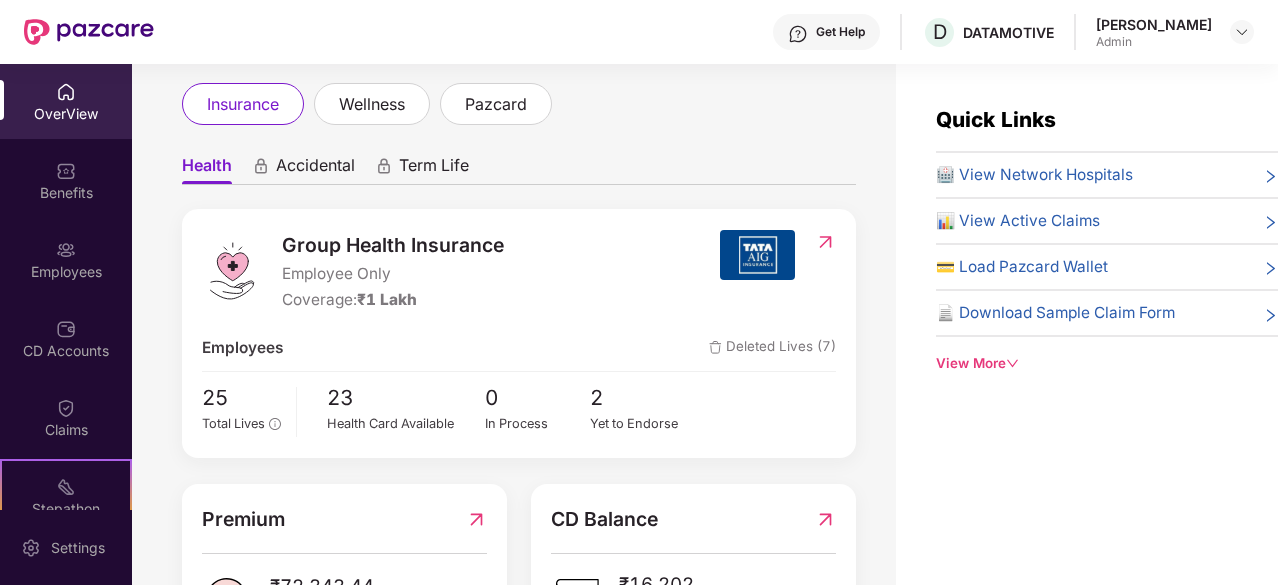 scroll, scrollTop: 112, scrollLeft: 0, axis: vertical 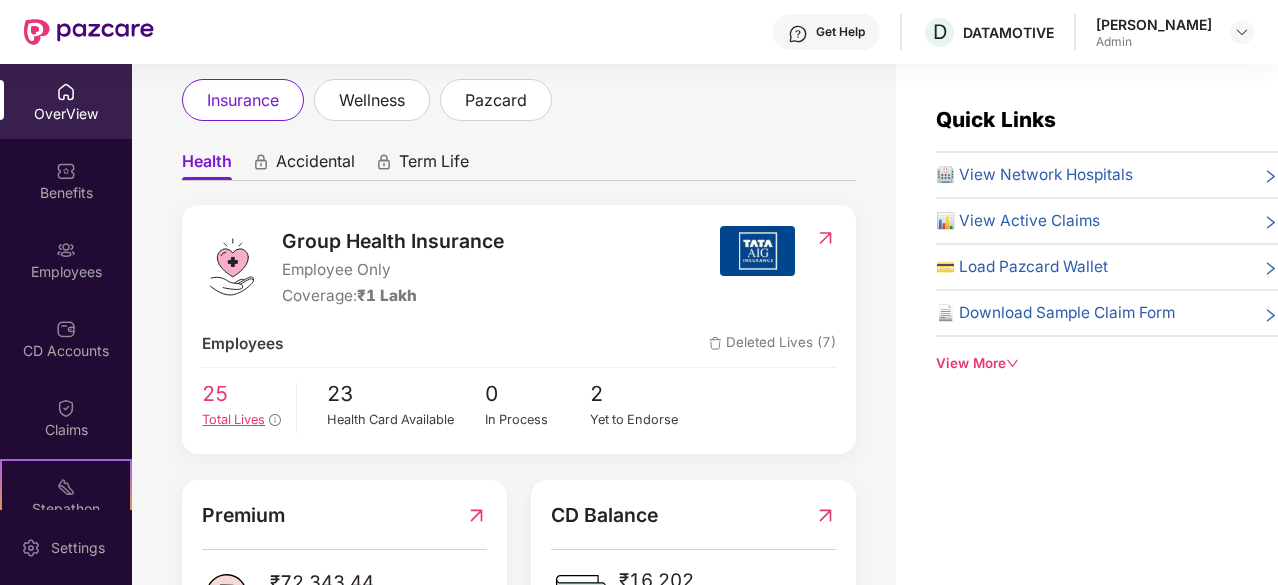 click on "25" at bounding box center [241, 394] 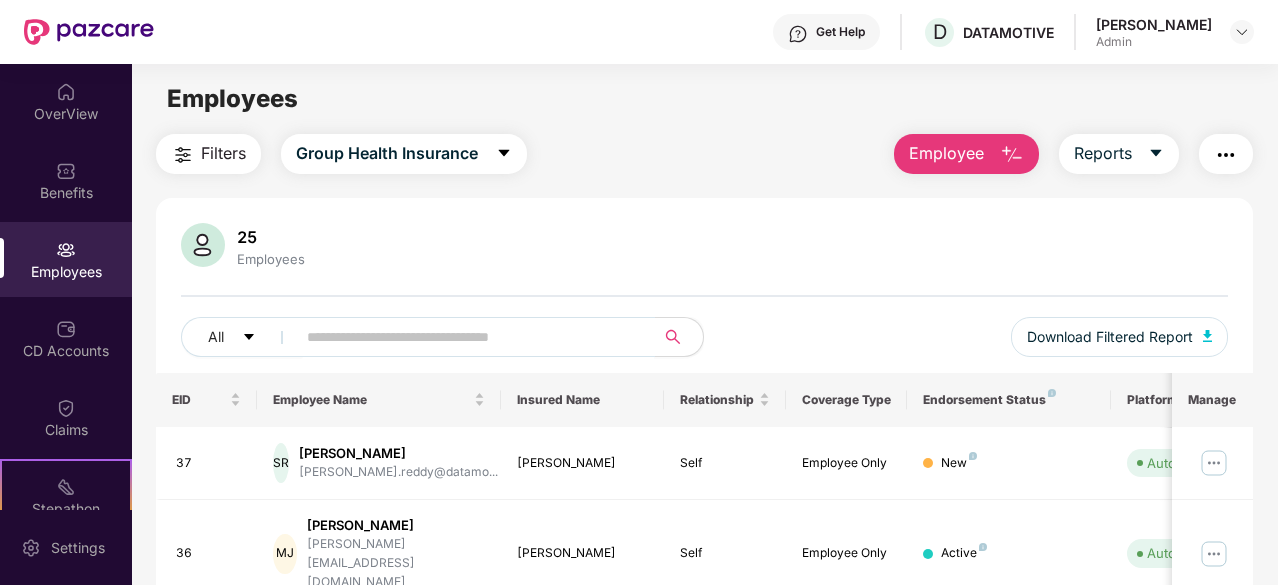 click at bounding box center [467, 337] 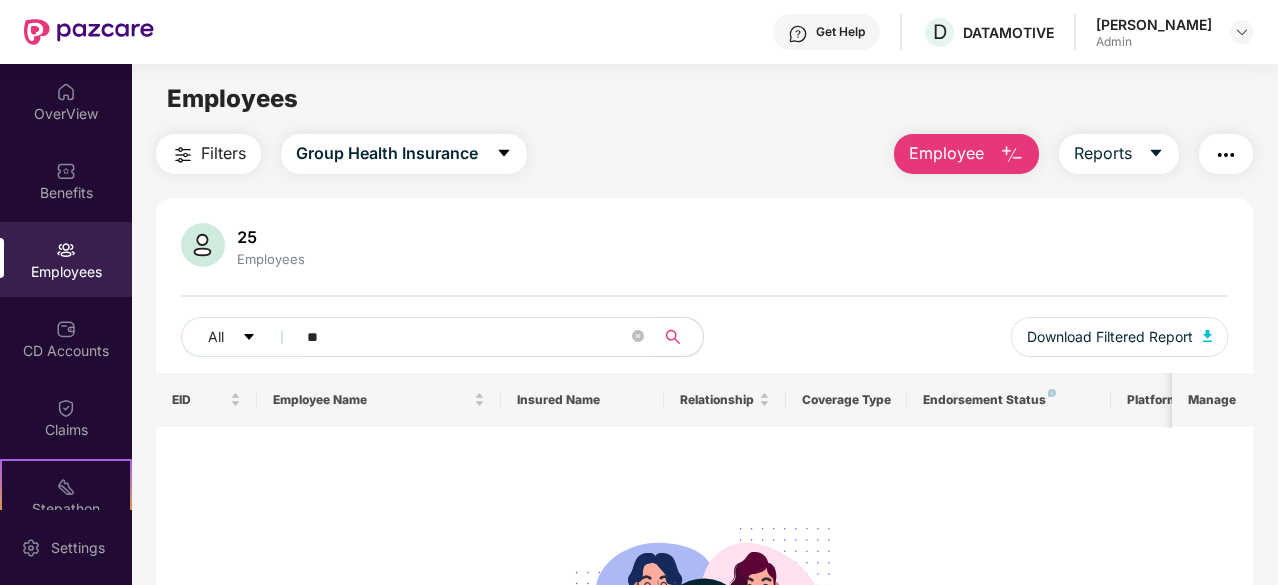type on "*" 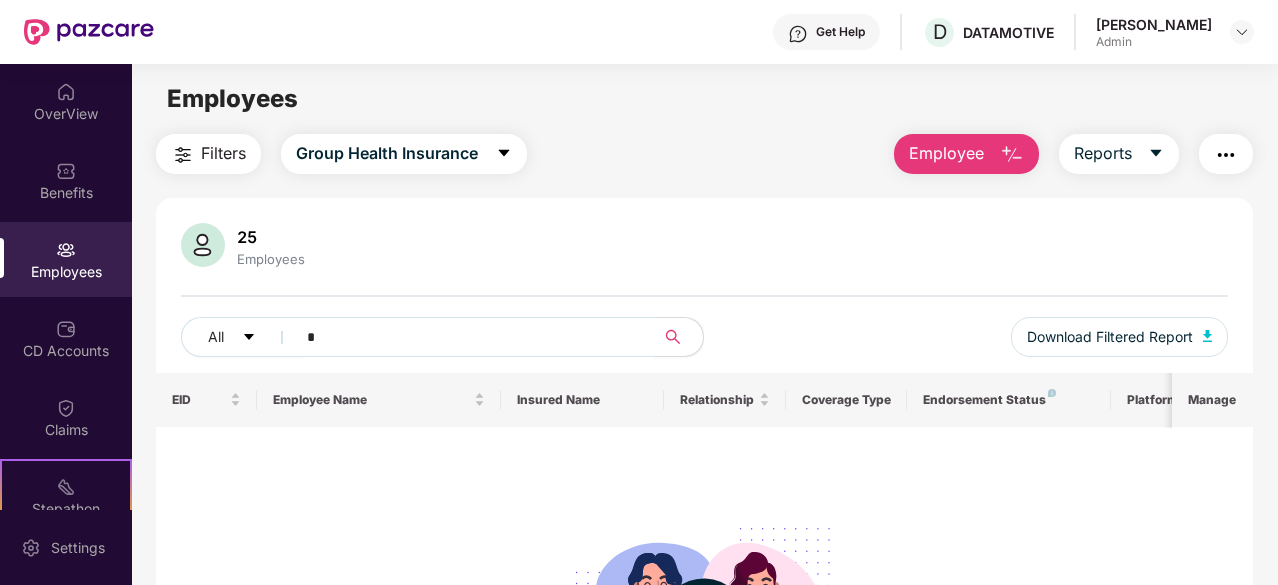 type 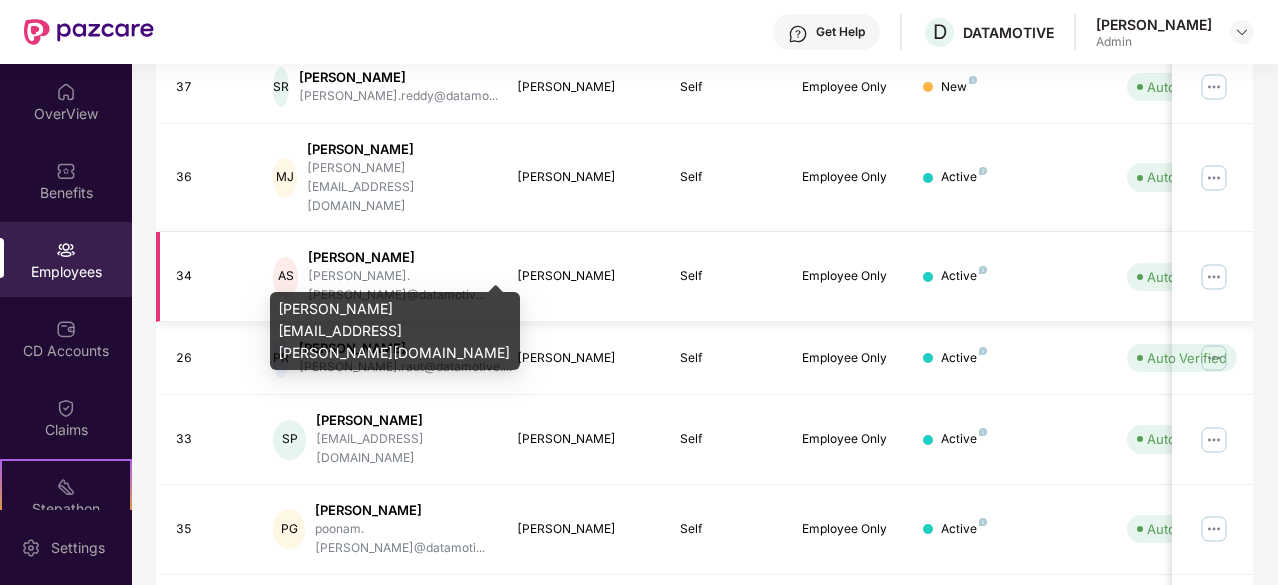 scroll, scrollTop: 381, scrollLeft: 0, axis: vertical 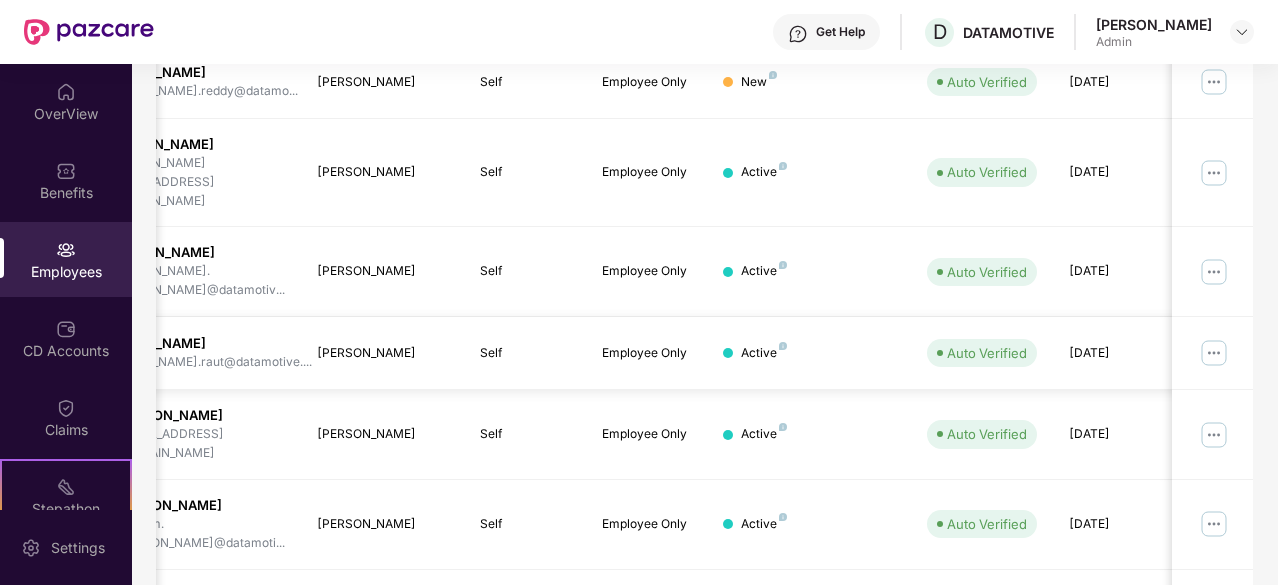 click at bounding box center [1214, 353] 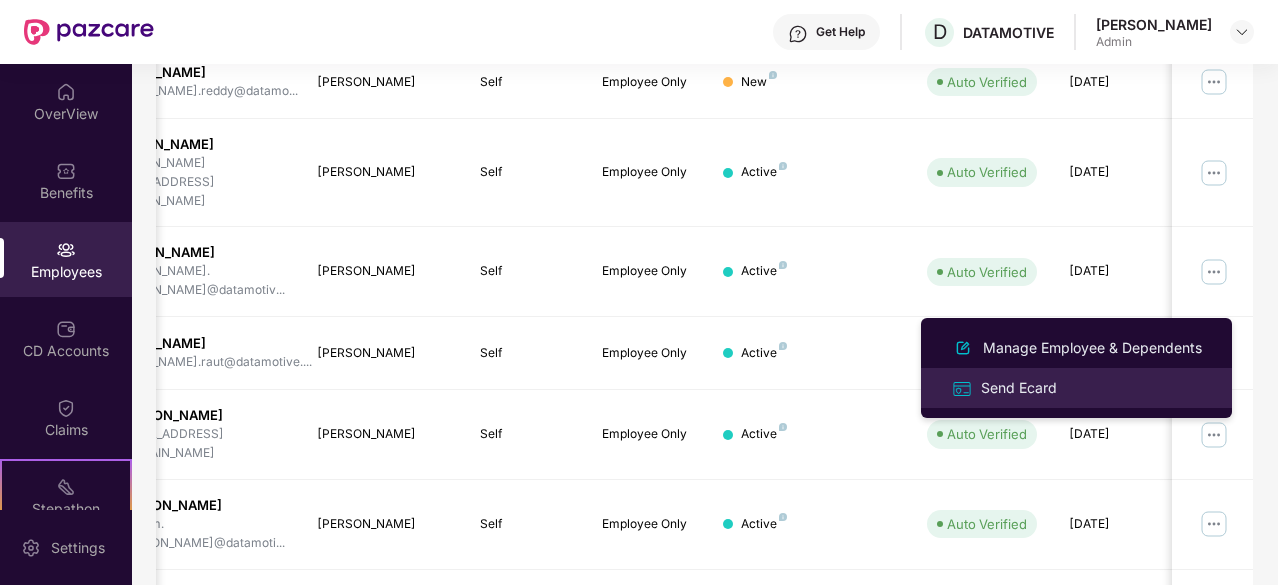 click on "Send Ecard" at bounding box center (1019, 388) 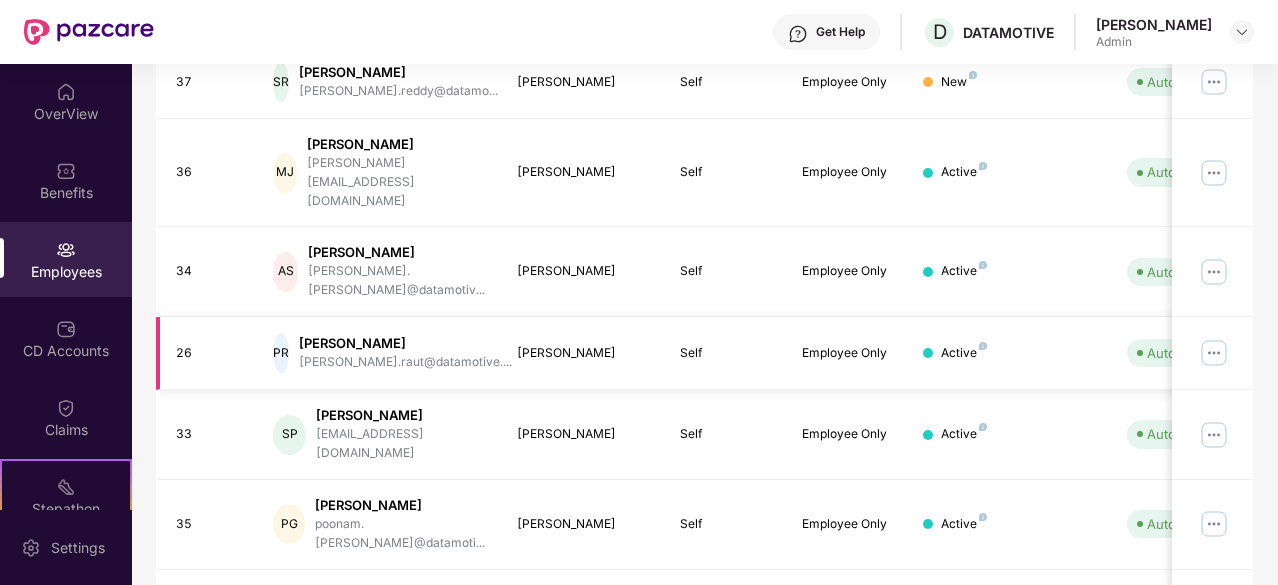 scroll, scrollTop: 0, scrollLeft: 200, axis: horizontal 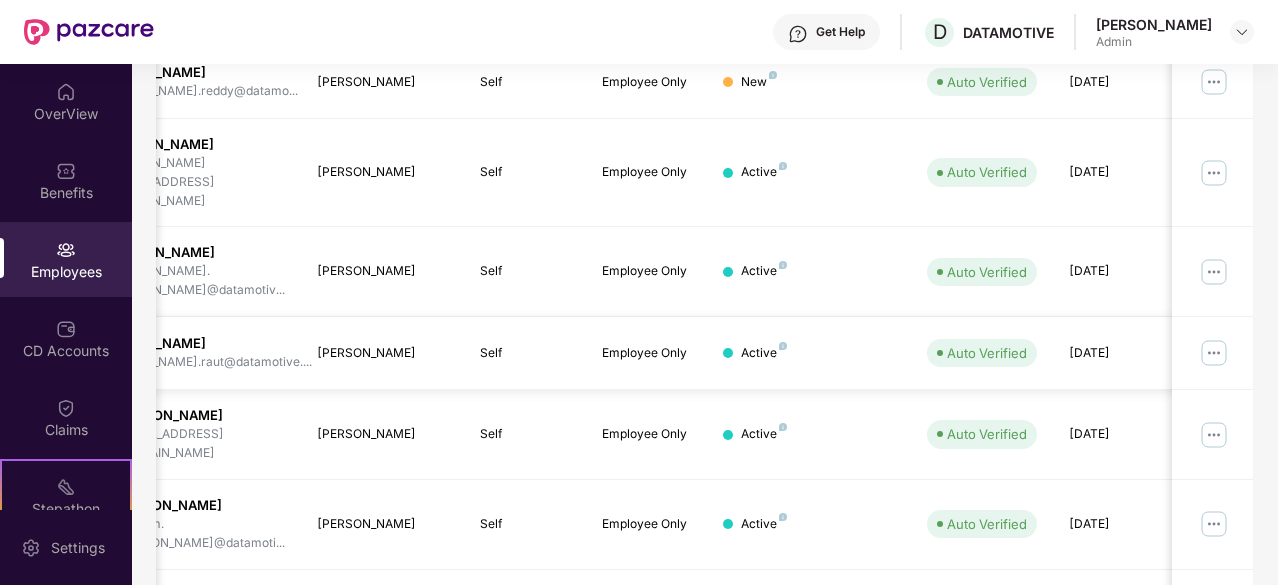 click at bounding box center (1214, 353) 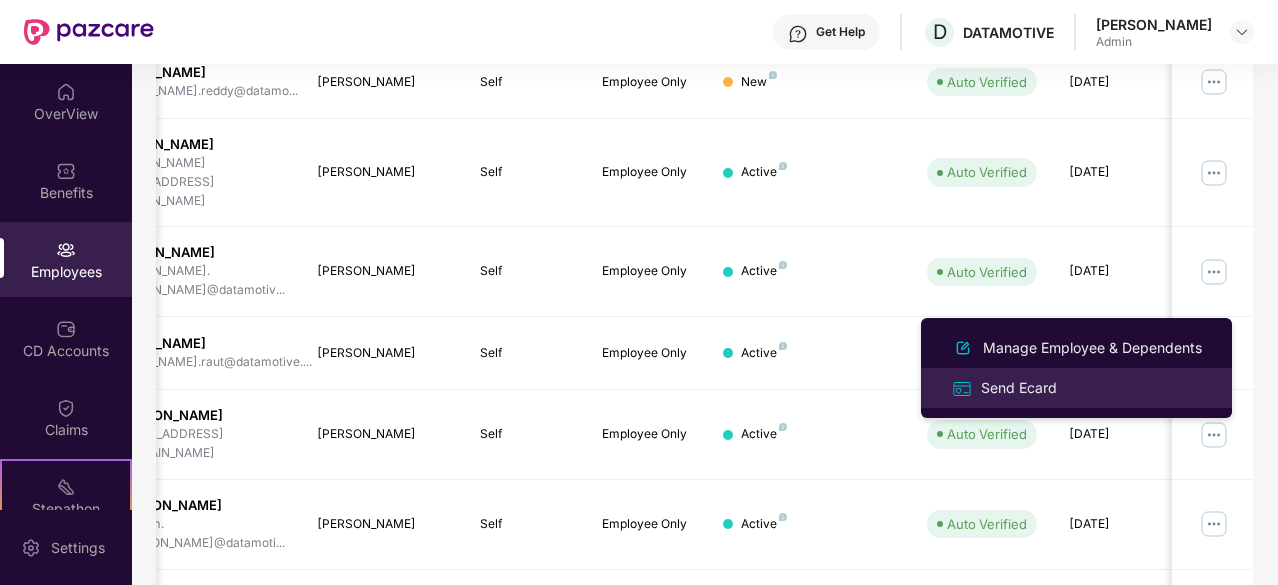 click on "Send Ecard" at bounding box center (1019, 388) 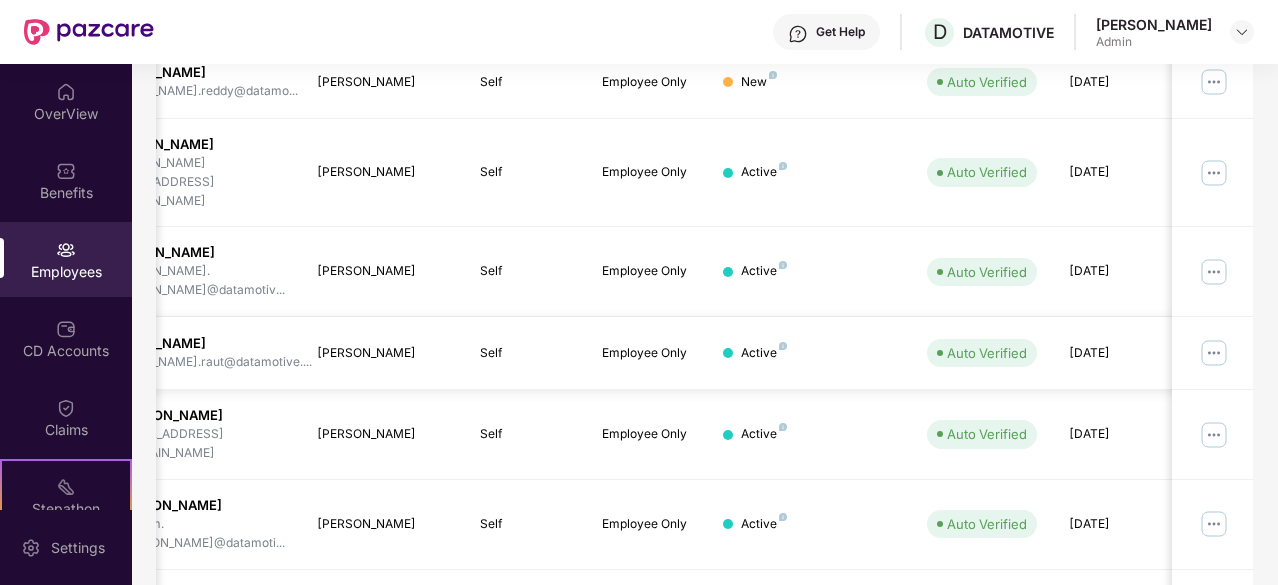 click at bounding box center [1214, 353] 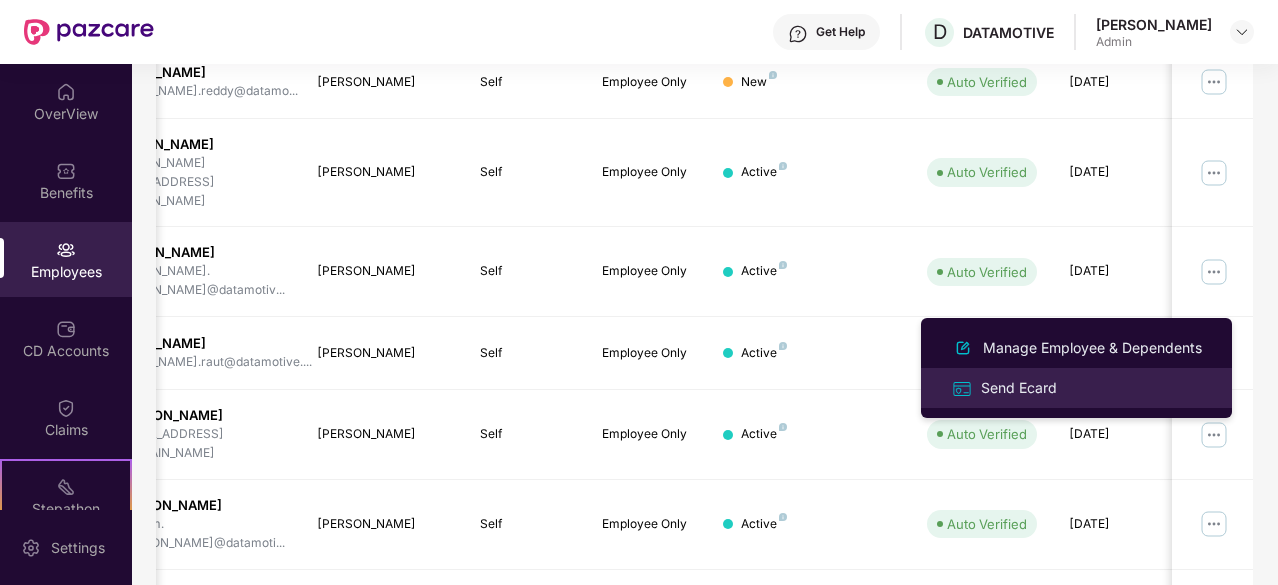 click on "Send Ecard" at bounding box center [1019, 388] 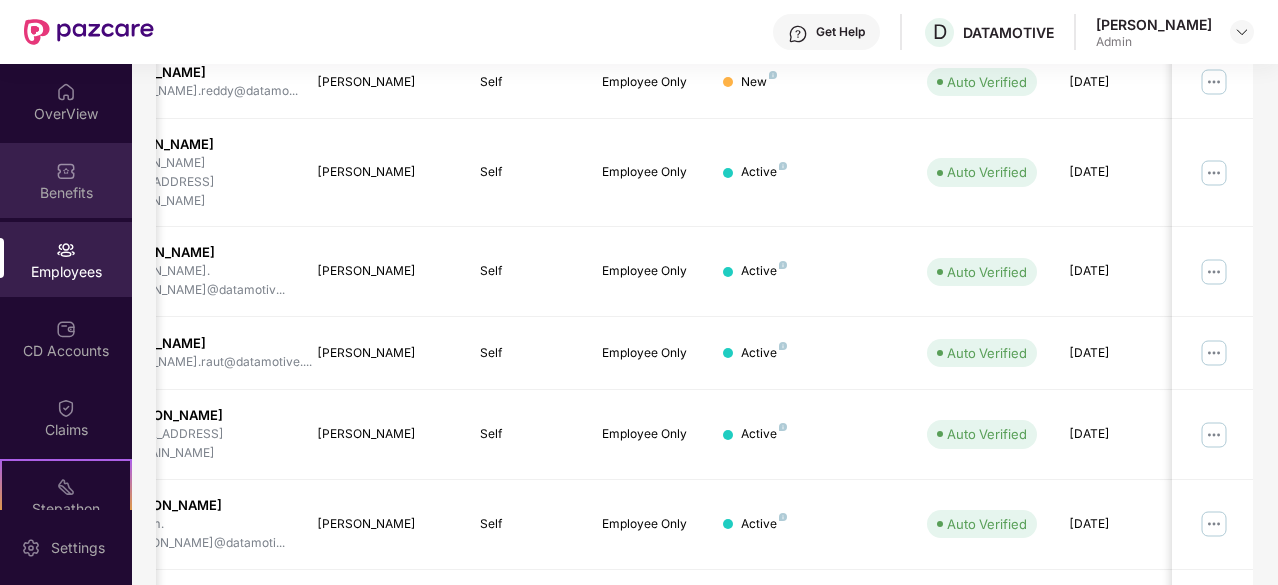 click at bounding box center [66, 171] 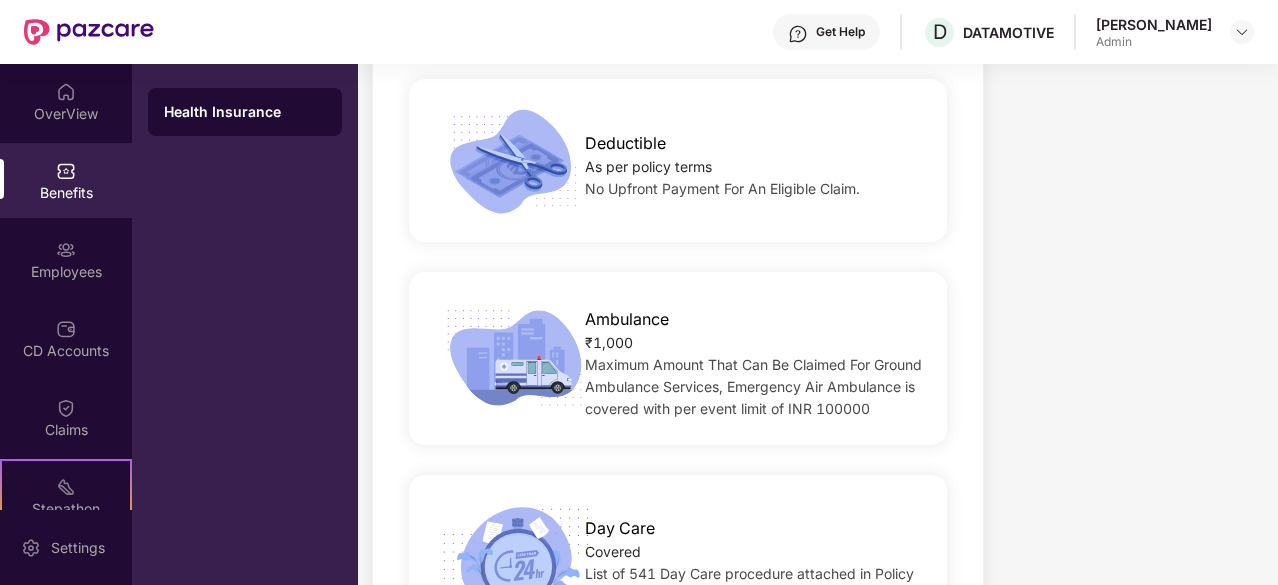 scroll, scrollTop: 1808, scrollLeft: 0, axis: vertical 